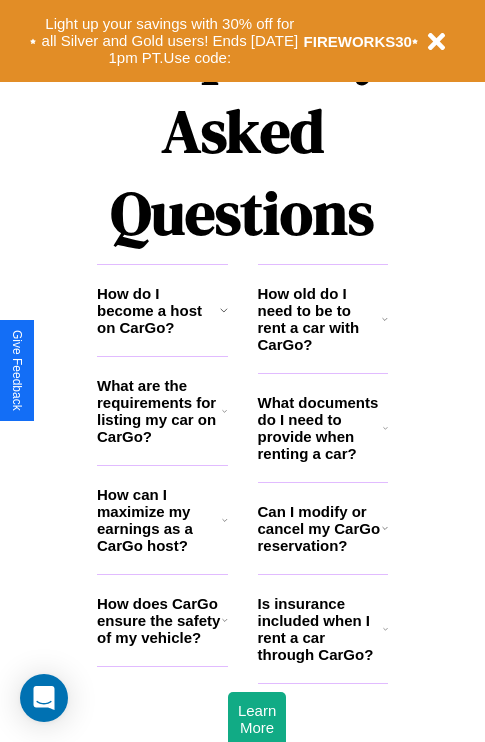 scroll, scrollTop: 2423, scrollLeft: 0, axis: vertical 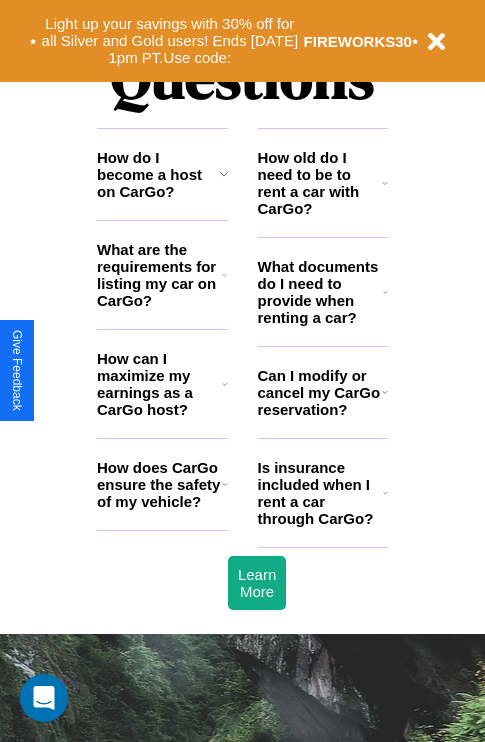 click on "How do I become a host on CarGo?" at bounding box center [158, 174] 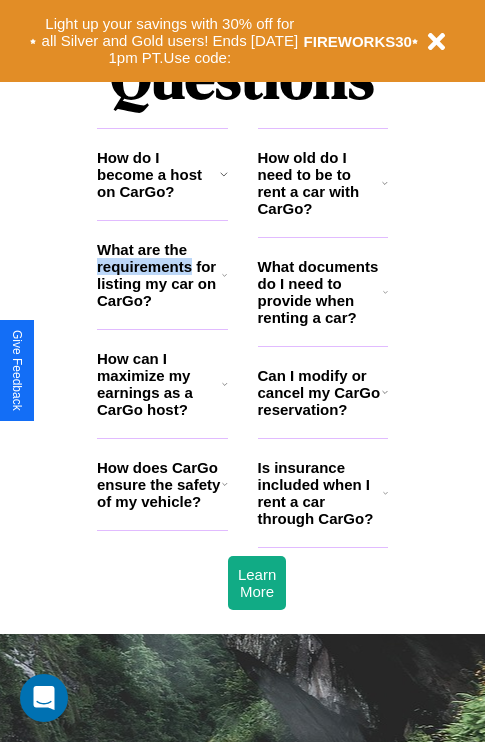 click on "What are the requirements for listing my car on CarGo?" at bounding box center [159, 275] 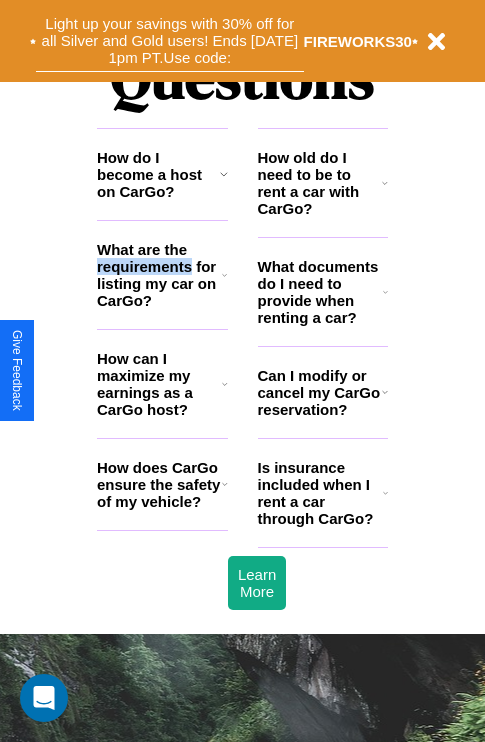 click on "Light up your savings with 30% off for all Silver and Gold users! Ends [DATE] 1pm PT.  Use code:" at bounding box center (170, 41) 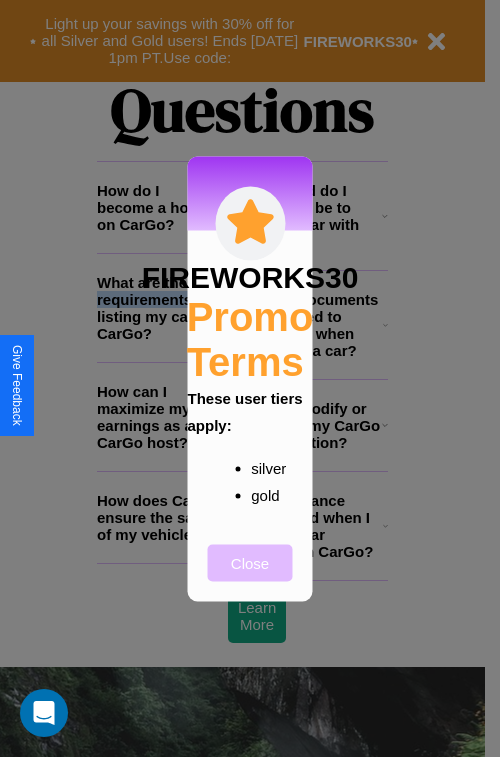 click on "Close" at bounding box center (250, 562) 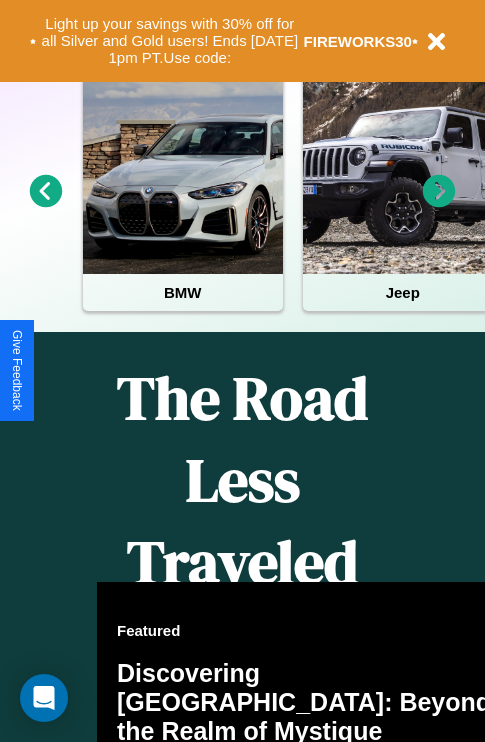 scroll, scrollTop: 0, scrollLeft: 0, axis: both 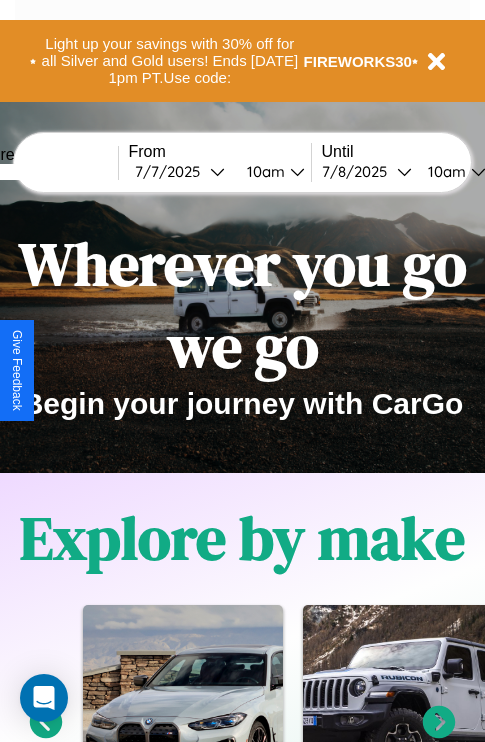 click at bounding box center (43, 172) 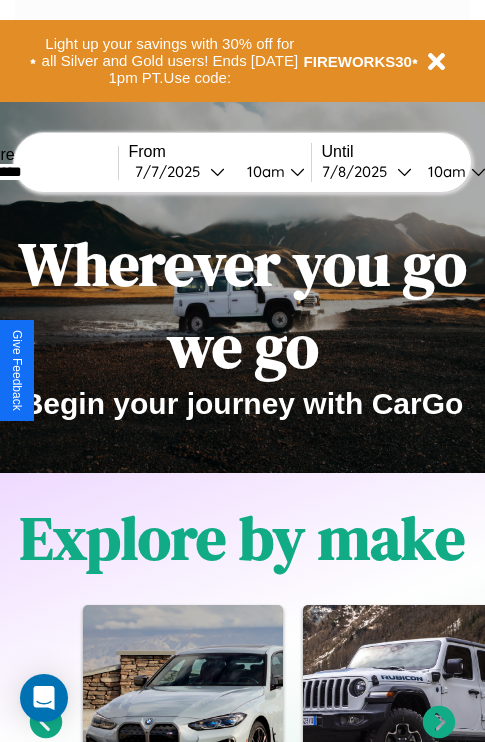type on "*********" 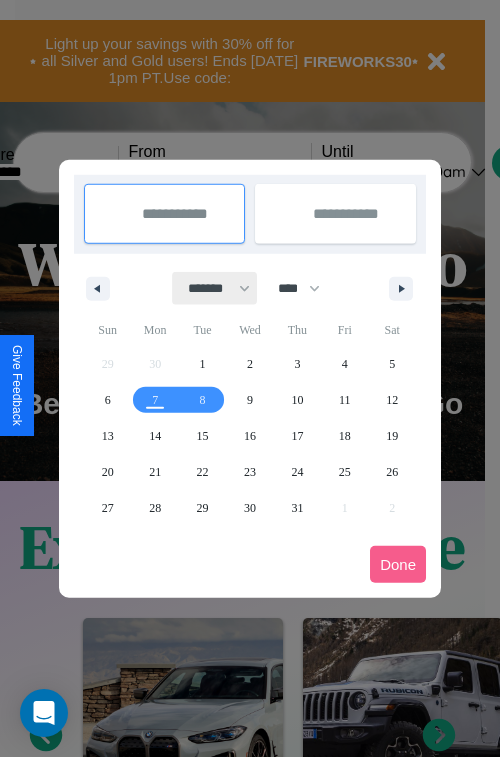 click on "******* ******** ***** ***** *** **** **** ****** ********* ******* ******** ********" at bounding box center (215, 288) 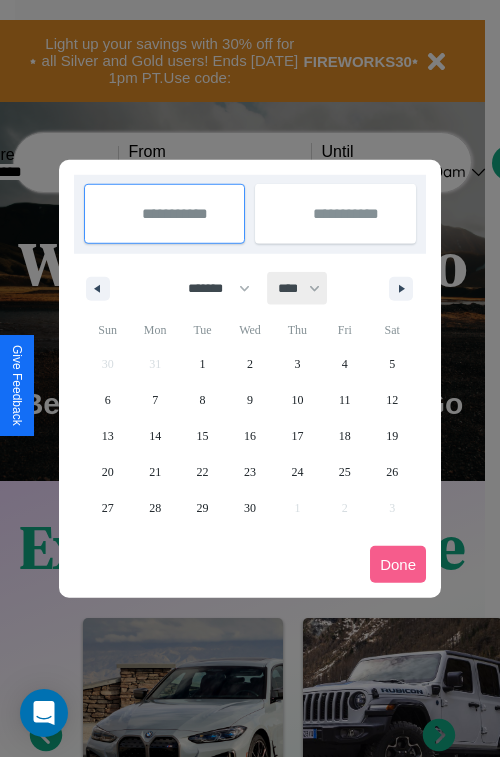 click on "**** **** **** **** **** **** **** **** **** **** **** **** **** **** **** **** **** **** **** **** **** **** **** **** **** **** **** **** **** **** **** **** **** **** **** **** **** **** **** **** **** **** **** **** **** **** **** **** **** **** **** **** **** **** **** **** **** **** **** **** **** **** **** **** **** **** **** **** **** **** **** **** **** **** **** **** **** **** **** **** **** **** **** **** **** **** **** **** **** **** **** **** **** **** **** **** **** **** **** **** **** **** **** **** **** **** **** **** **** **** **** **** **** **** **** **** **** **** **** **** ****" at bounding box center [298, 288] 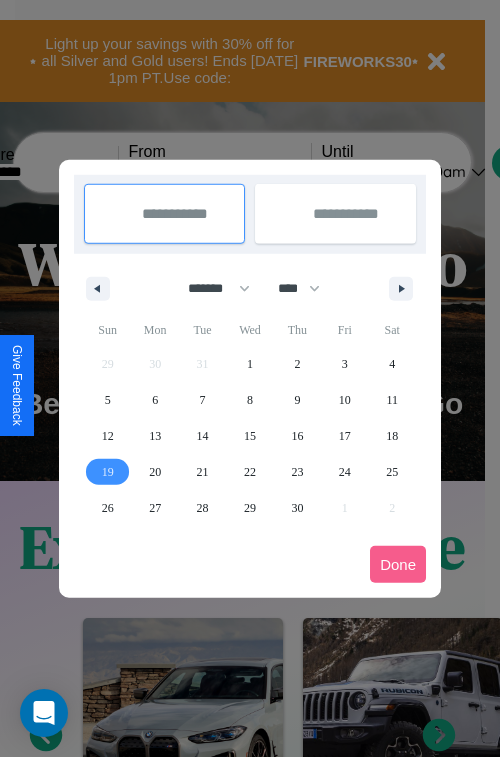 click on "19" at bounding box center [108, 472] 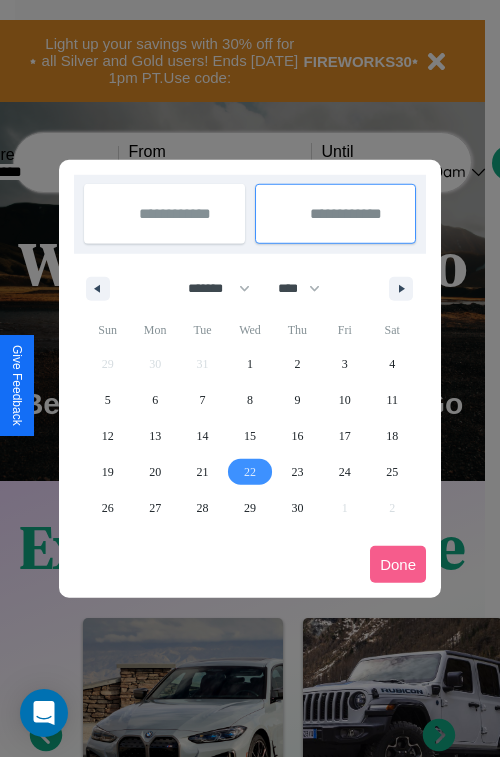 click on "22" at bounding box center [250, 472] 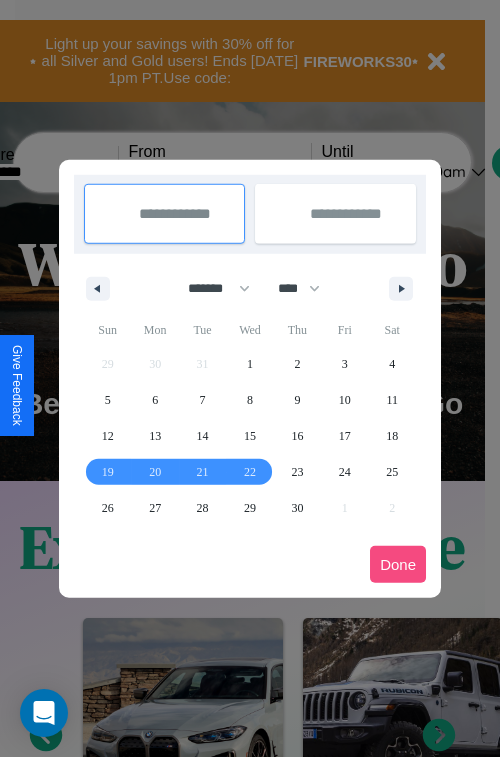 click on "Done" at bounding box center [398, 564] 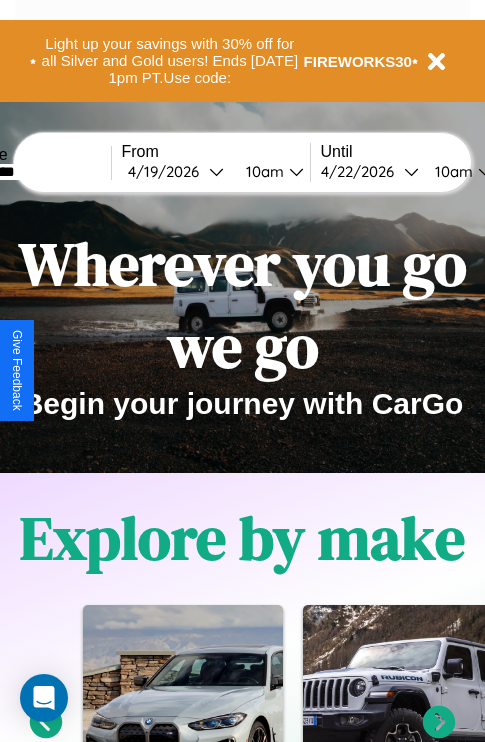click on "10am" at bounding box center [262, 171] 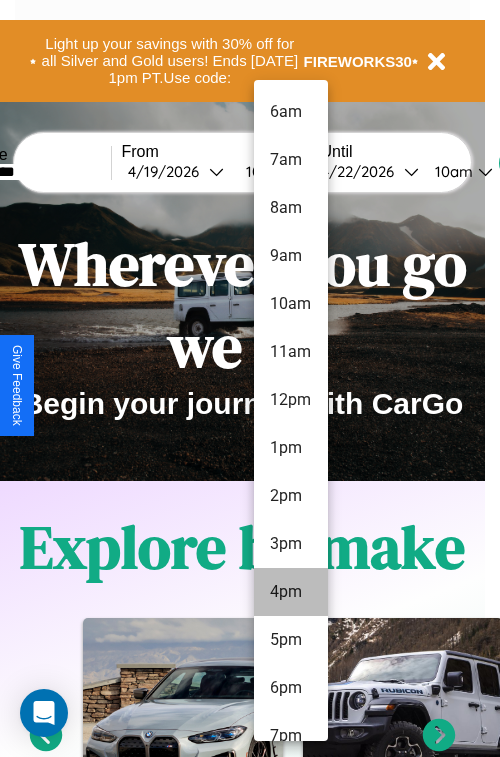 click on "4pm" at bounding box center (291, 592) 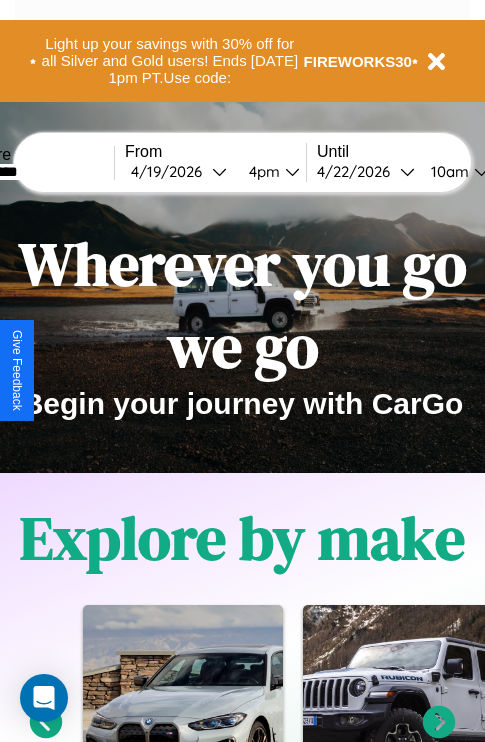 scroll, scrollTop: 0, scrollLeft: 72, axis: horizontal 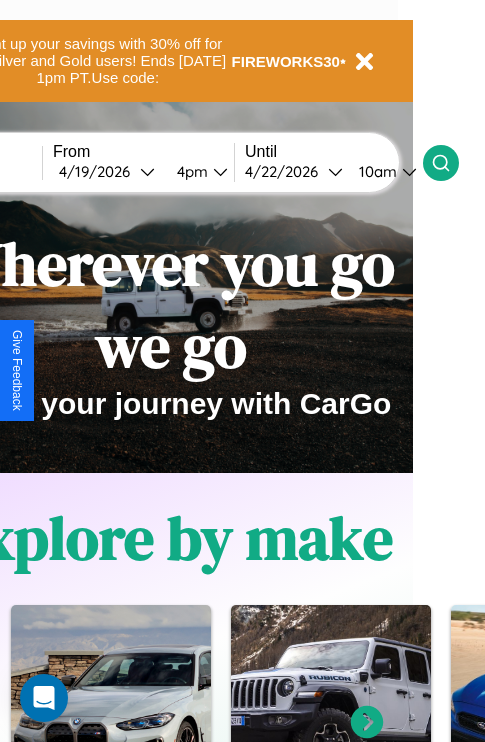 click 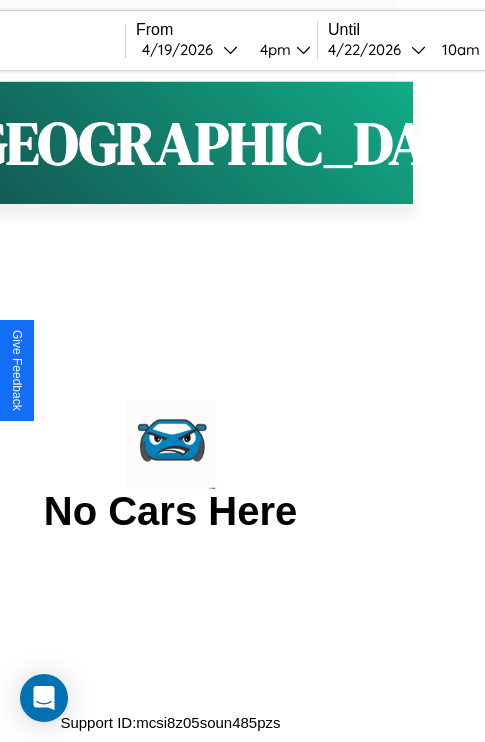 scroll, scrollTop: 0, scrollLeft: 0, axis: both 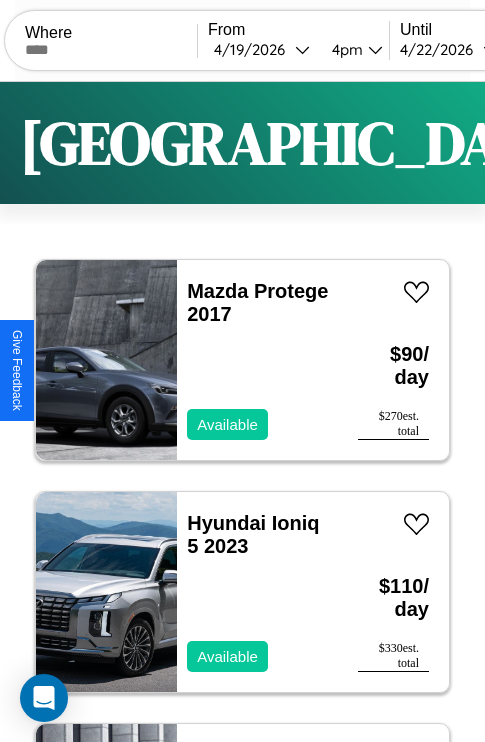 click on "Filters" at bounding box center [640, 143] 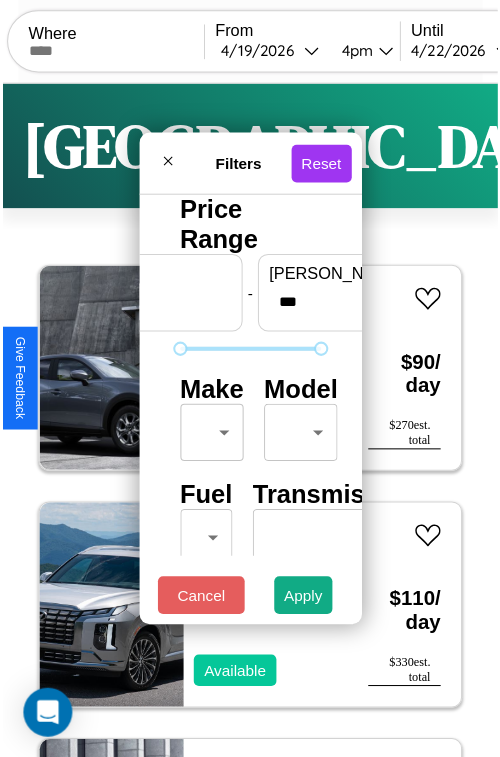 scroll, scrollTop: 59, scrollLeft: 0, axis: vertical 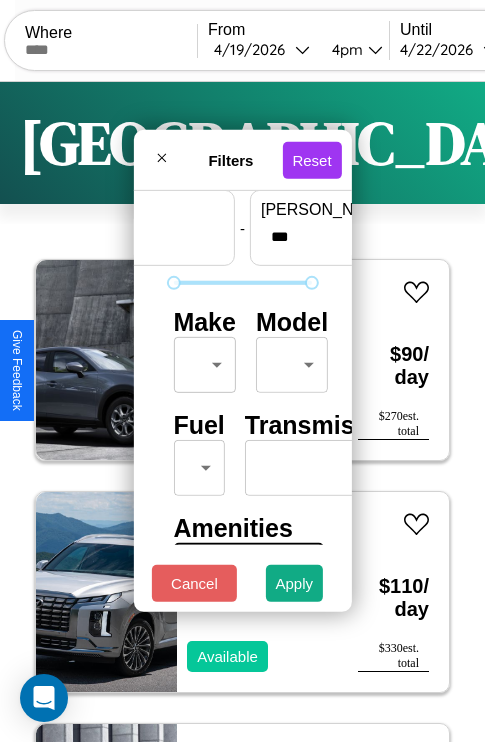 click on "CarGo Where From [DATE] 4pm Until [DATE] 10am Become a Host Login Sign Up [GEOGRAPHIC_DATA] Filters 120  cars in this area These cars can be picked up in this city. Mazda   Protege   2017 Available $ 90  / day $ 270  est. total Hyundai   Ioniq 5   2023 Available $ 110  / day $ 330  est. total Volvo   VHD   2020 Available $ 180  / day $ 540  est. total Nissan   GT-R   2021 Available $ 80  / day $ 240  est. total Acura   NSX   2021 Available $ 200  / day $ 600  est. total Tesla   Cybertruck   2014 Available $ 140  / day $ 420  est. total GMC   S6   2018 Available $ 50  / day $ 150  est. total Tesla   Roadster   2018 Available $ 80  / day $ 240  est. total Honda   XL80   2018 Available $ 190  / day $ 570  est. total Mercedes   CLE   2023 Available $ 170  / day $ 510  est. total Mercedes   SLR McLaren   2024 Available $ 170  / day $ 510  est. total Aston [PERSON_NAME]   V12 Vantage   2022 Available $ 50  / day $ 150  est. total Toyota   Sienna   2020 Available $ 170  / day $ 510  est. total Jeep   Wagoneer S   $ $" at bounding box center [242, 412] 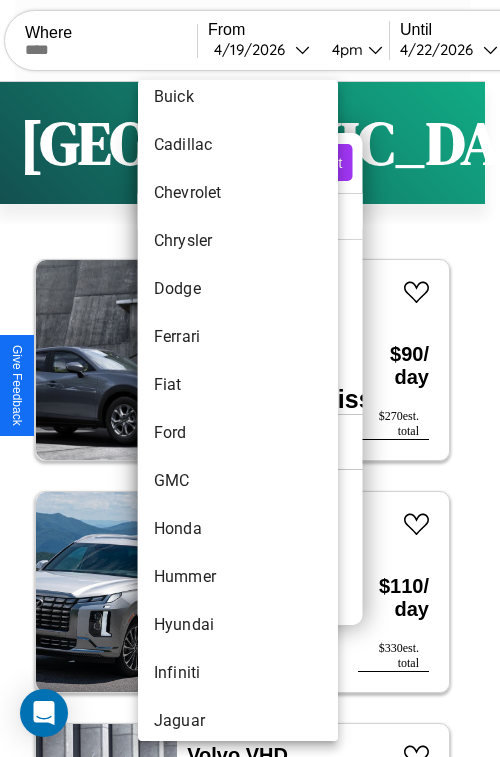 scroll, scrollTop: 1083, scrollLeft: 0, axis: vertical 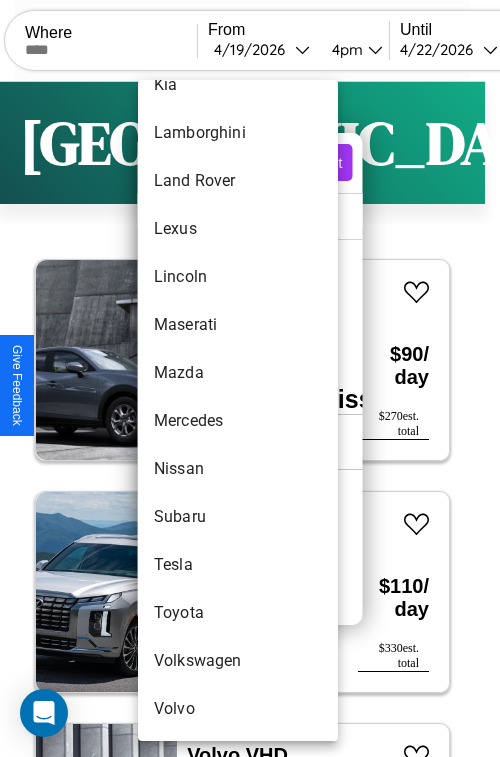 click on "Tesla" at bounding box center (238, 565) 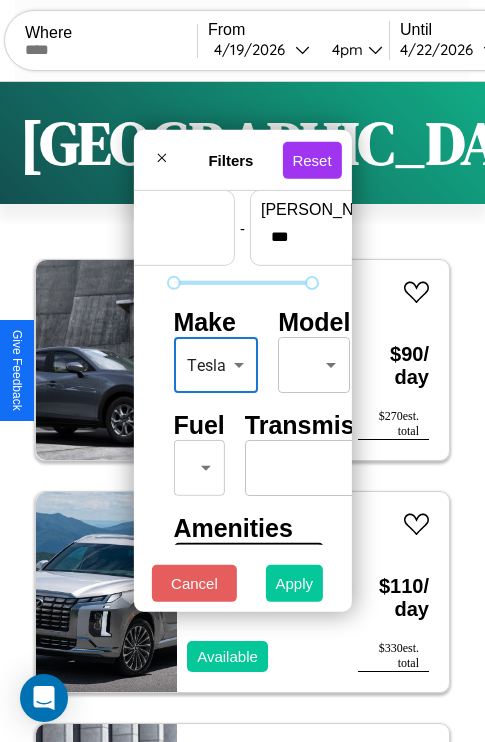 click on "Apply" at bounding box center (295, 583) 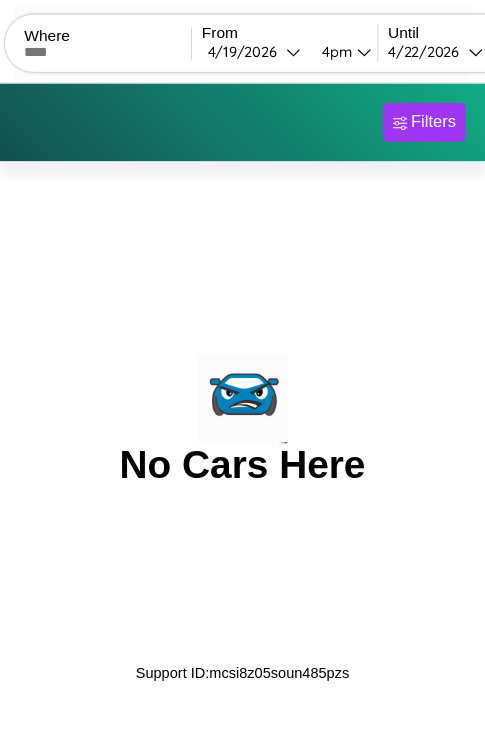 scroll, scrollTop: 0, scrollLeft: 0, axis: both 